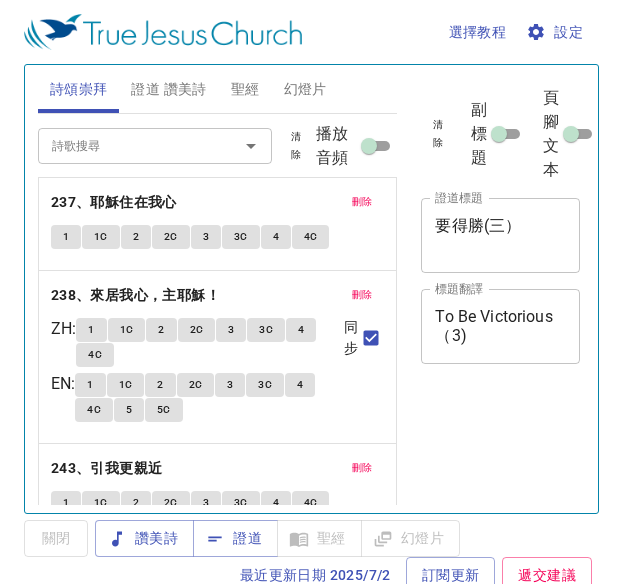 scroll, scrollTop: 0, scrollLeft: 0, axis: both 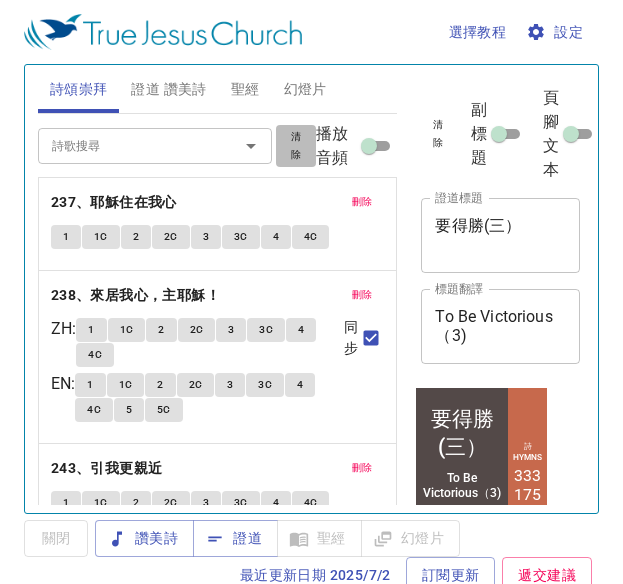 click on "清除" at bounding box center [296, 146] 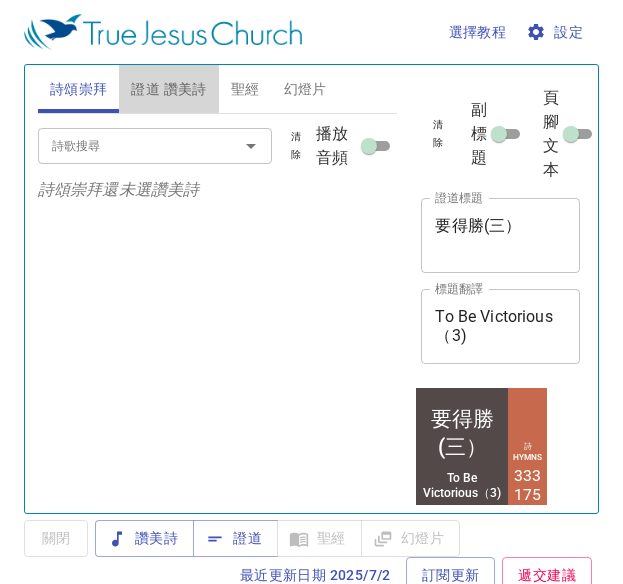 click on "證道 讚美詩" at bounding box center [168, 89] 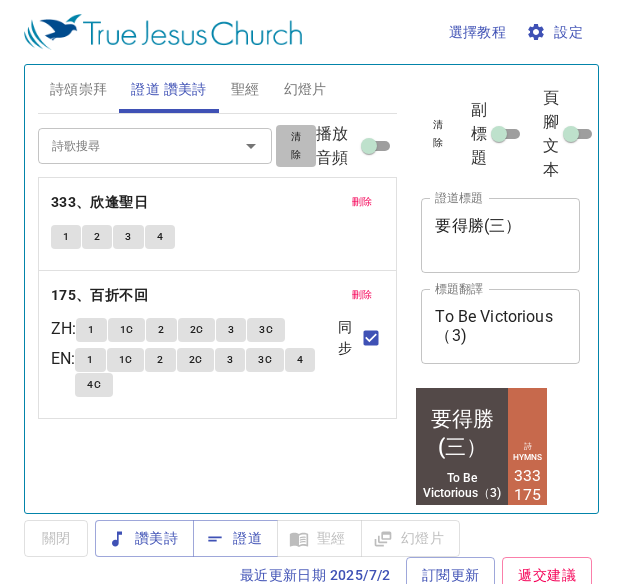 click on "清除" at bounding box center (0, 0) 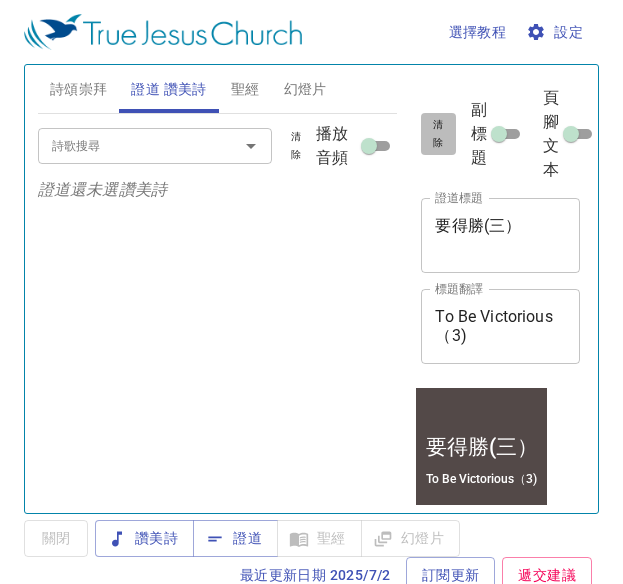 click on "清除" at bounding box center [438, 134] 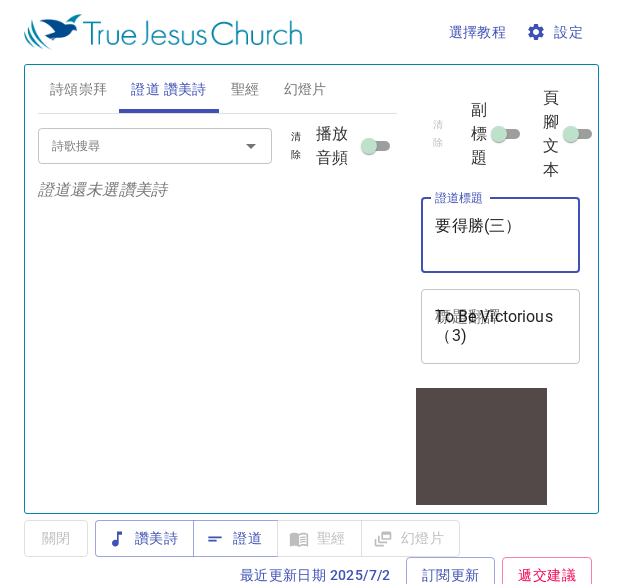 click on "要得胜(三）" at bounding box center [500, 235] 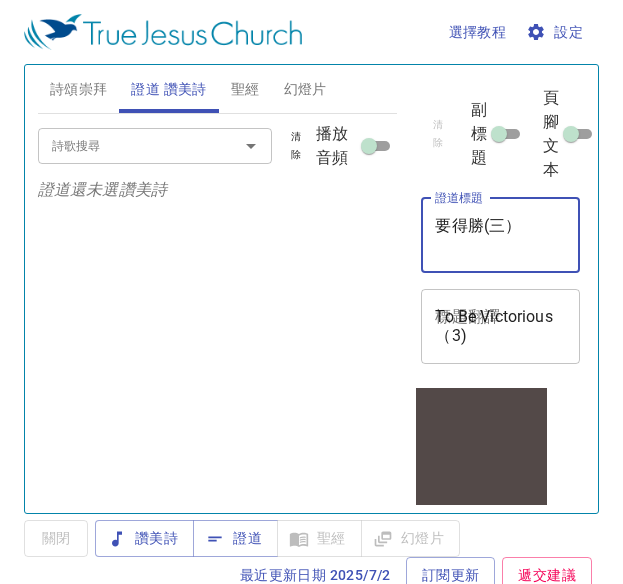 click on "要得胜(三）" at bounding box center [500, 235] 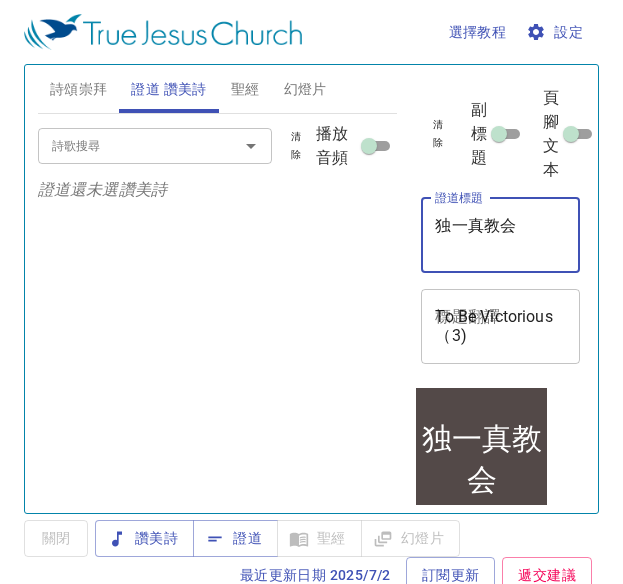 type on "独一真教会" 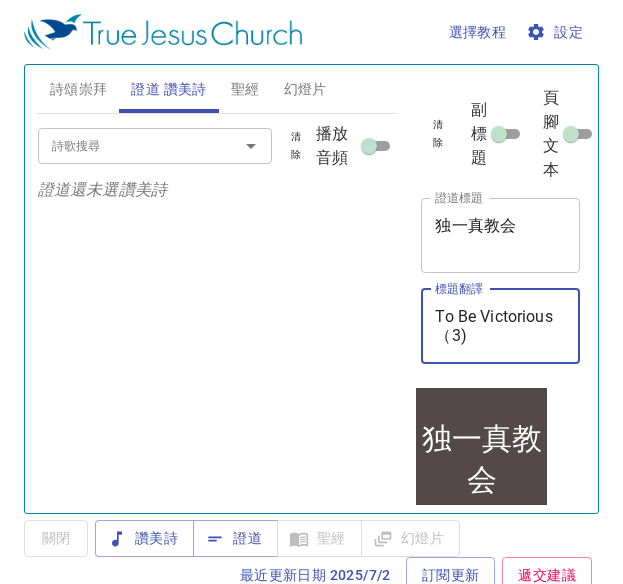 click on "To Be Victorious（3)" at bounding box center [500, 326] 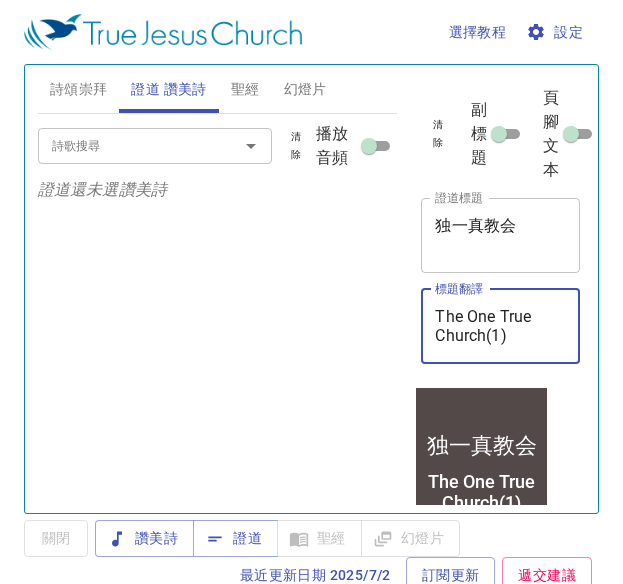 type on "The One True Church(1)" 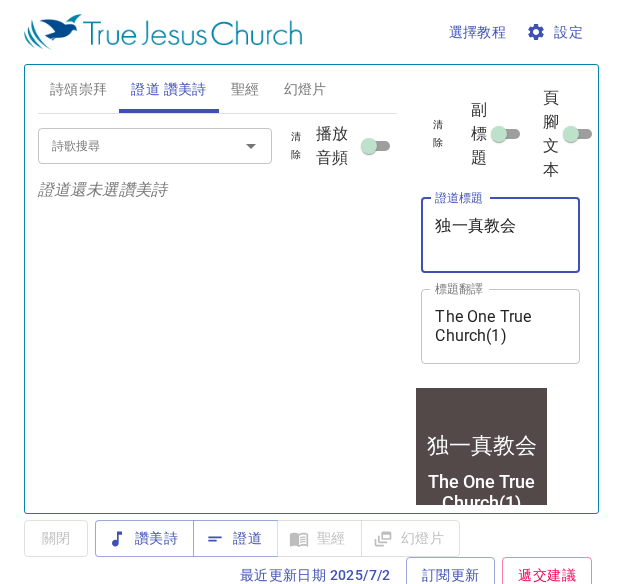 click on "独一真教会" at bounding box center (500, 235) 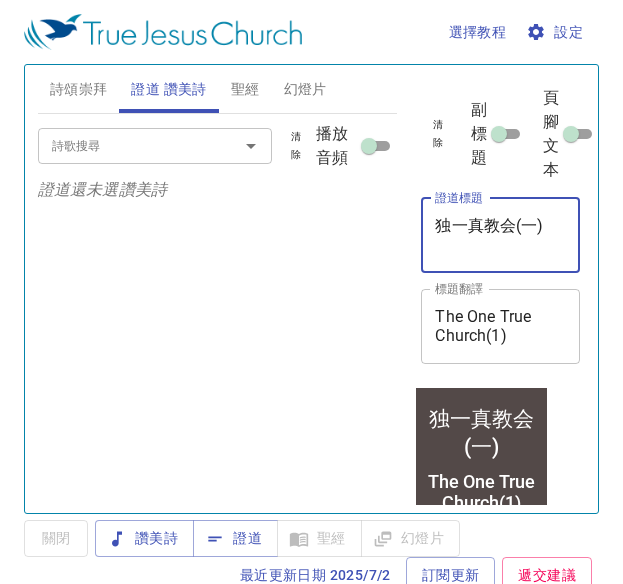 click on "独一真教会(一)" at bounding box center (500, 235) 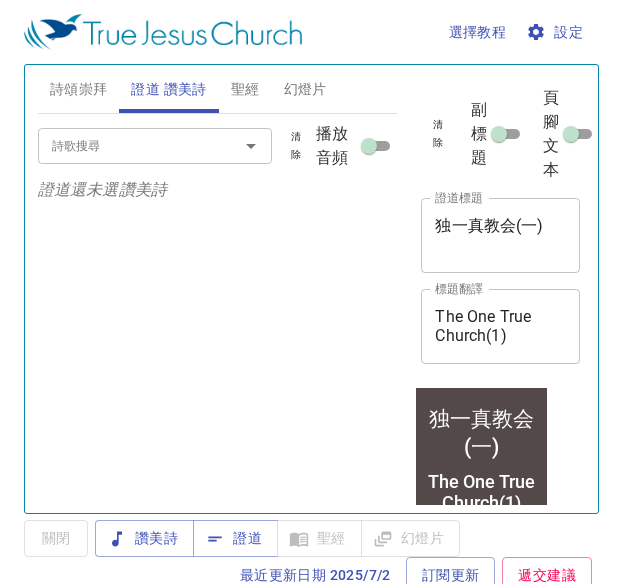 click on "The One True Church(1)" at bounding box center [500, 326] 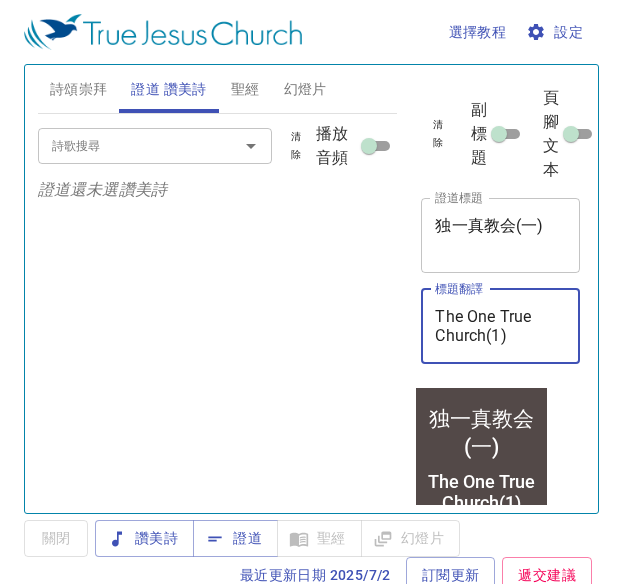 click on "The One True Church(1)" at bounding box center (500, 326) 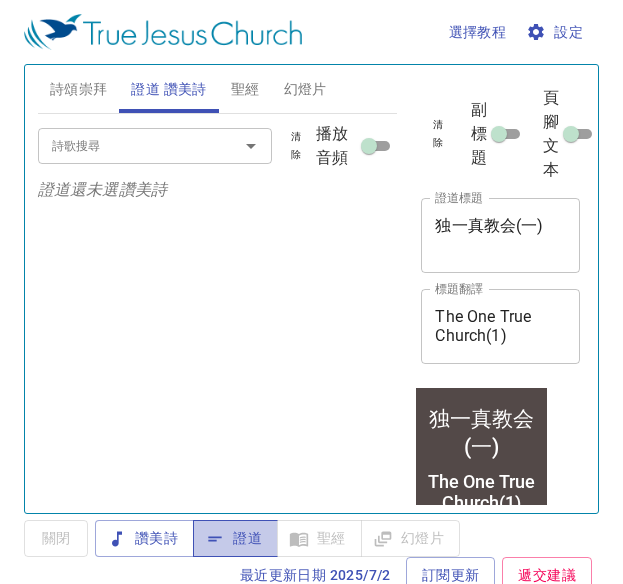 click on "證道" at bounding box center (144, 538) 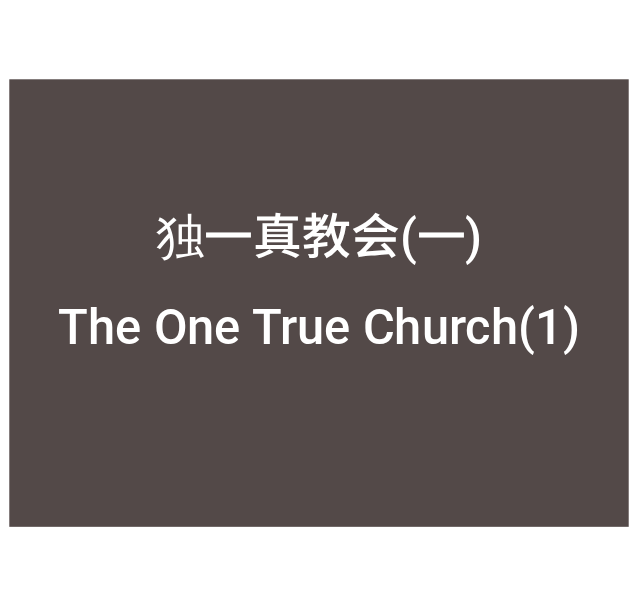 scroll, scrollTop: 0, scrollLeft: 0, axis: both 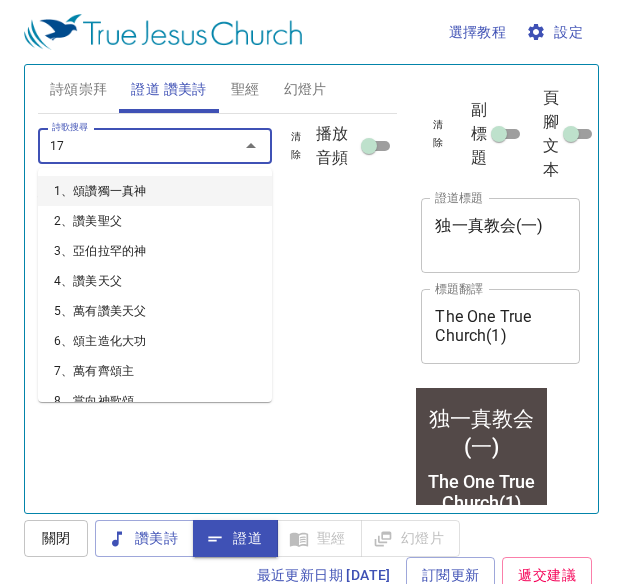 type on "171" 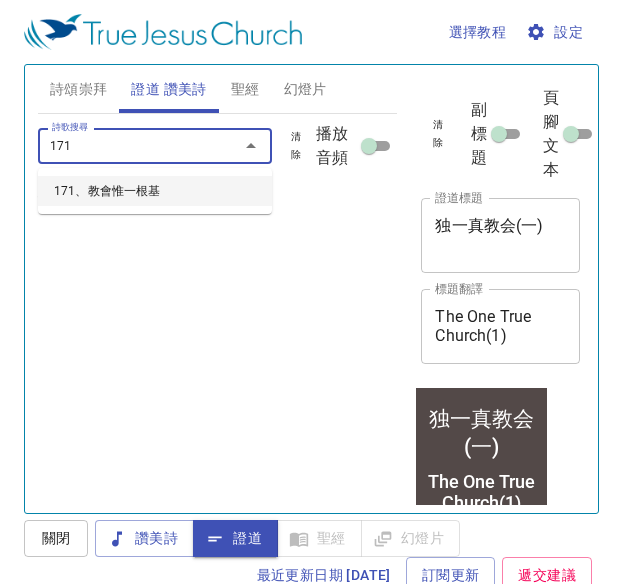 scroll, scrollTop: 0, scrollLeft: 0, axis: both 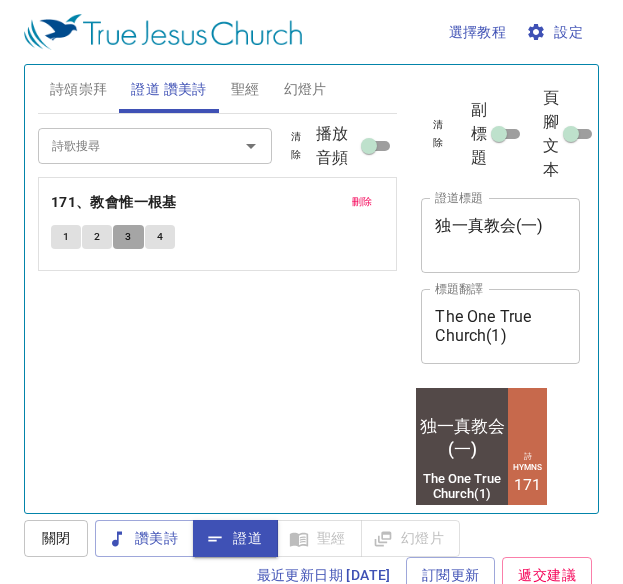 click on "3" at bounding box center (66, 237) 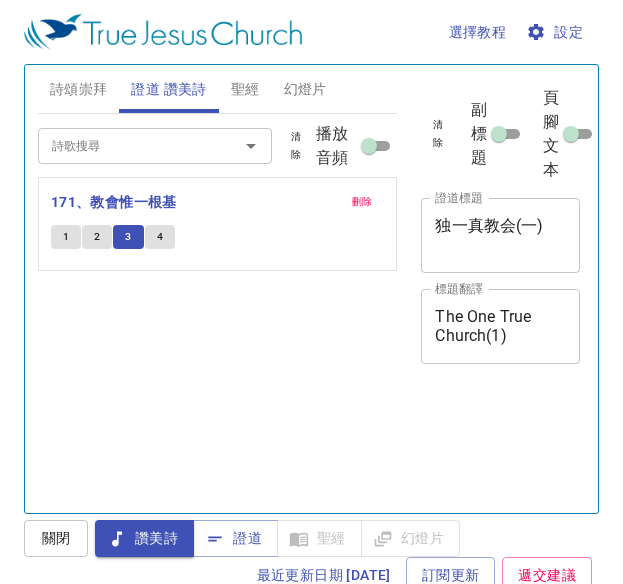 scroll, scrollTop: 0, scrollLeft: 0, axis: both 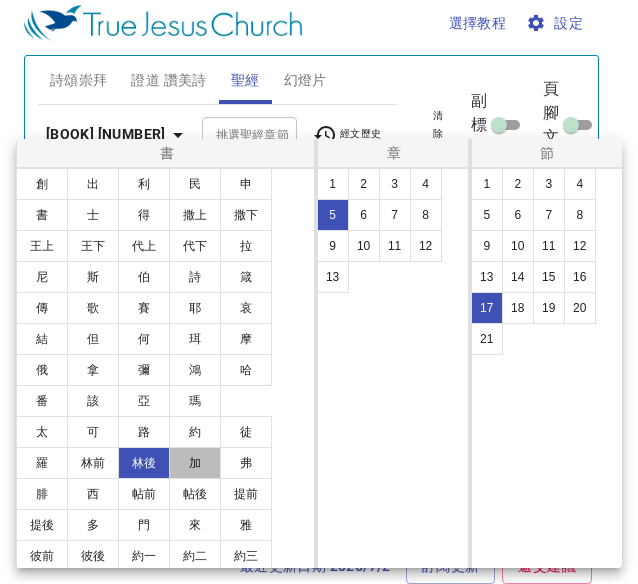 click on "加" at bounding box center (195, 463) 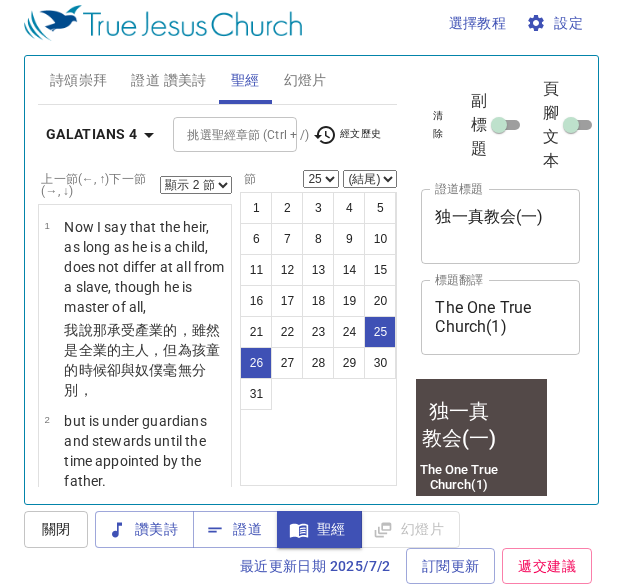 scroll, scrollTop: 9, scrollLeft: 0, axis: vertical 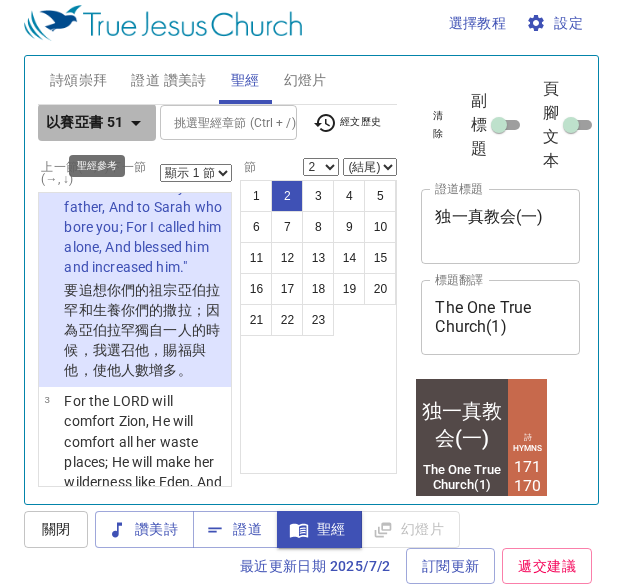 click on "以賽亞書 51" at bounding box center [85, 122] 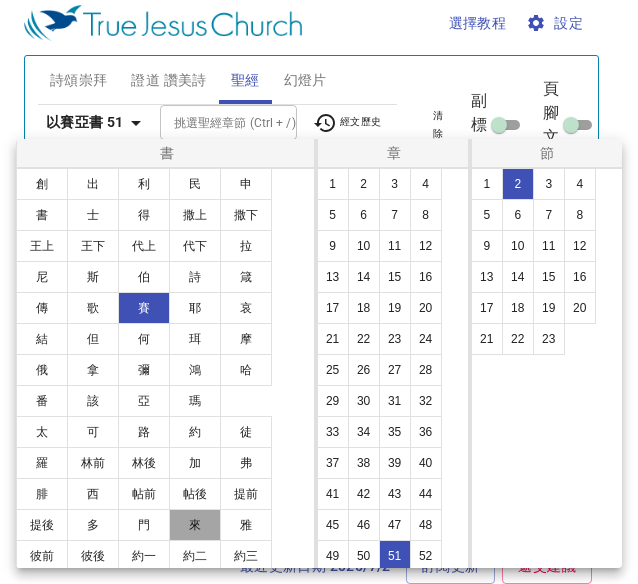 click on "來" at bounding box center (195, 525) 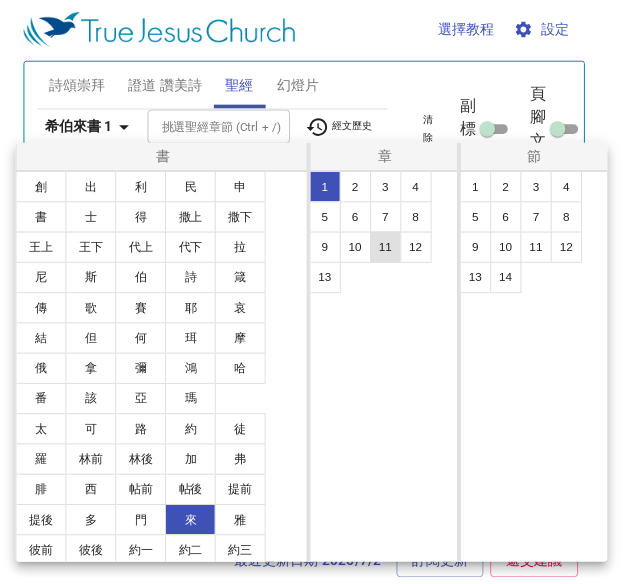 scroll, scrollTop: 0, scrollLeft: 0, axis: both 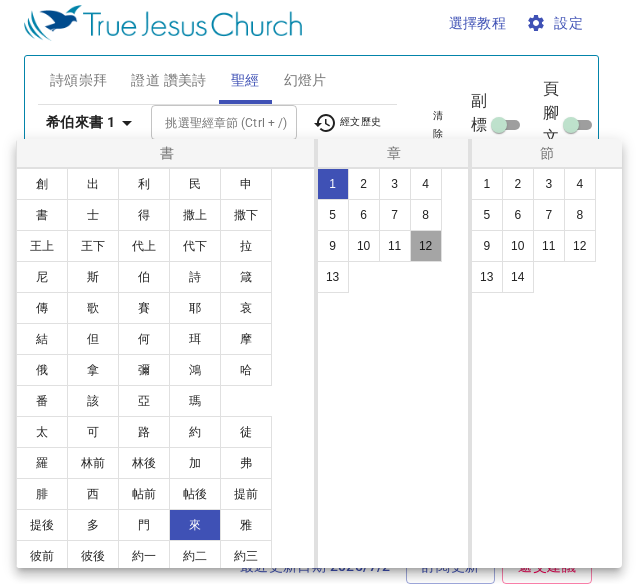 click on "12" at bounding box center [426, 246] 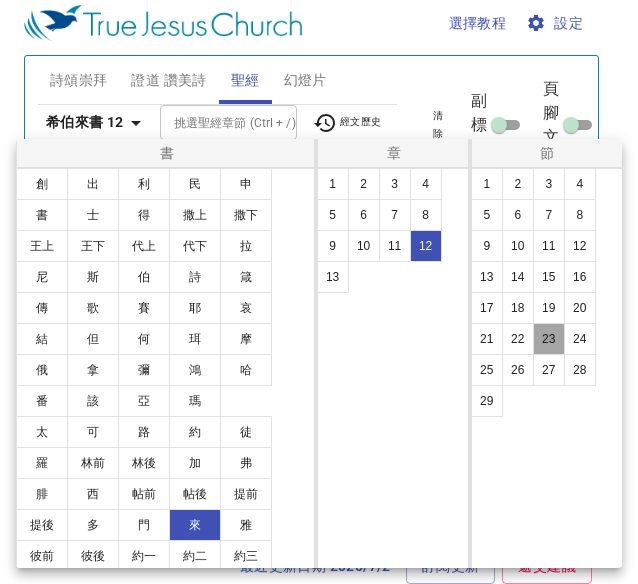 click on "23" at bounding box center [549, 339] 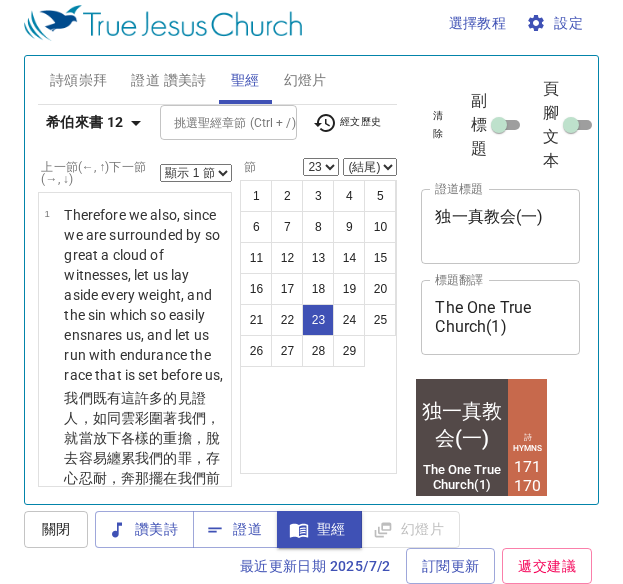 scroll, scrollTop: 12, scrollLeft: 0, axis: vertical 